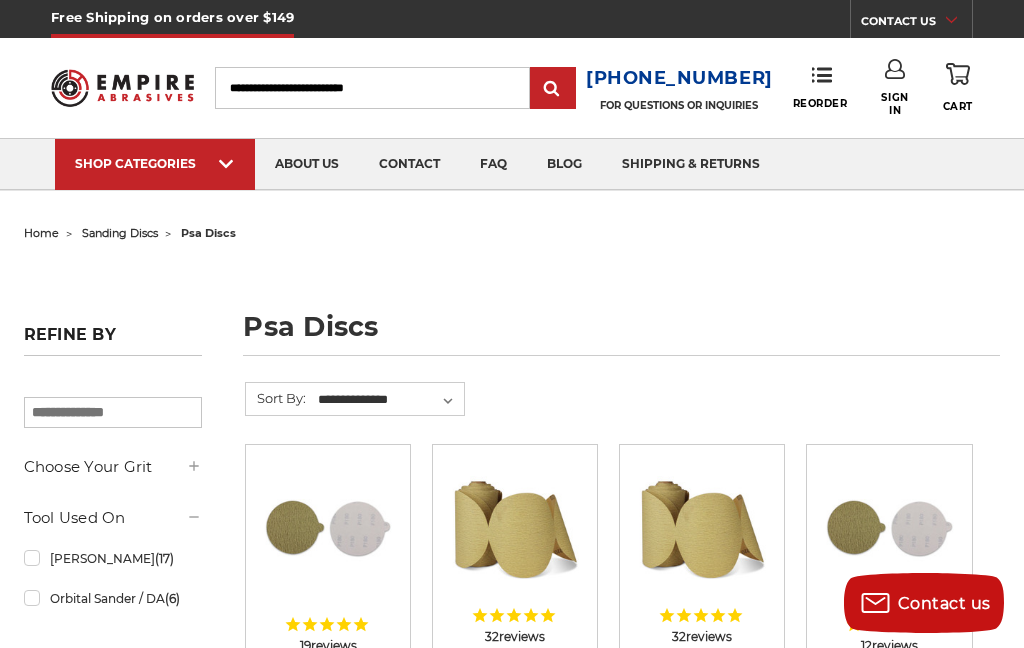 scroll, scrollTop: 135, scrollLeft: 0, axis: vertical 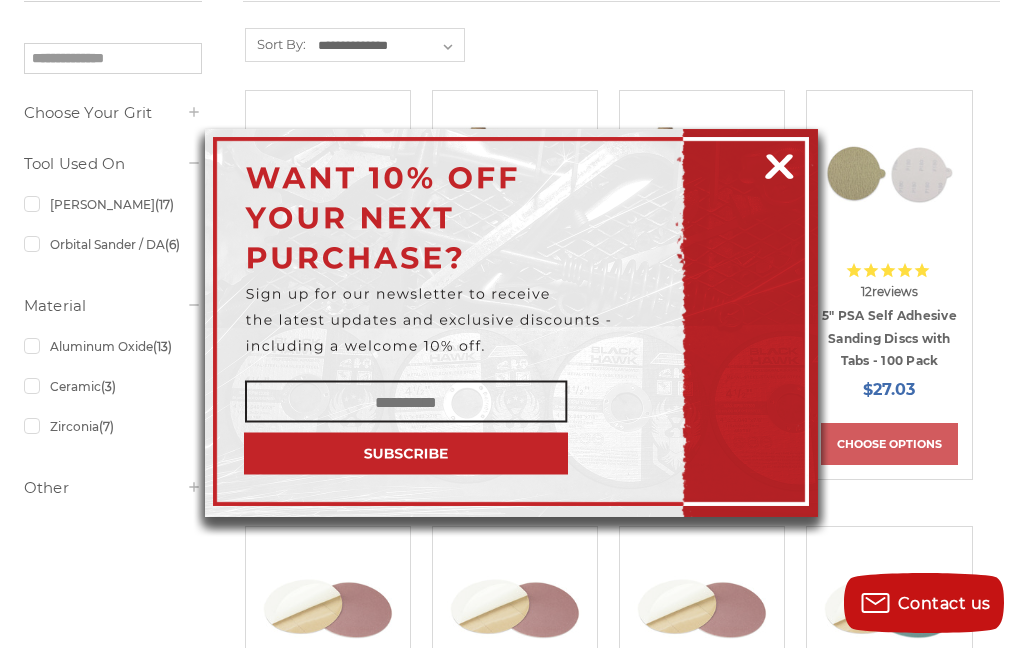 click at bounding box center (779, 163) 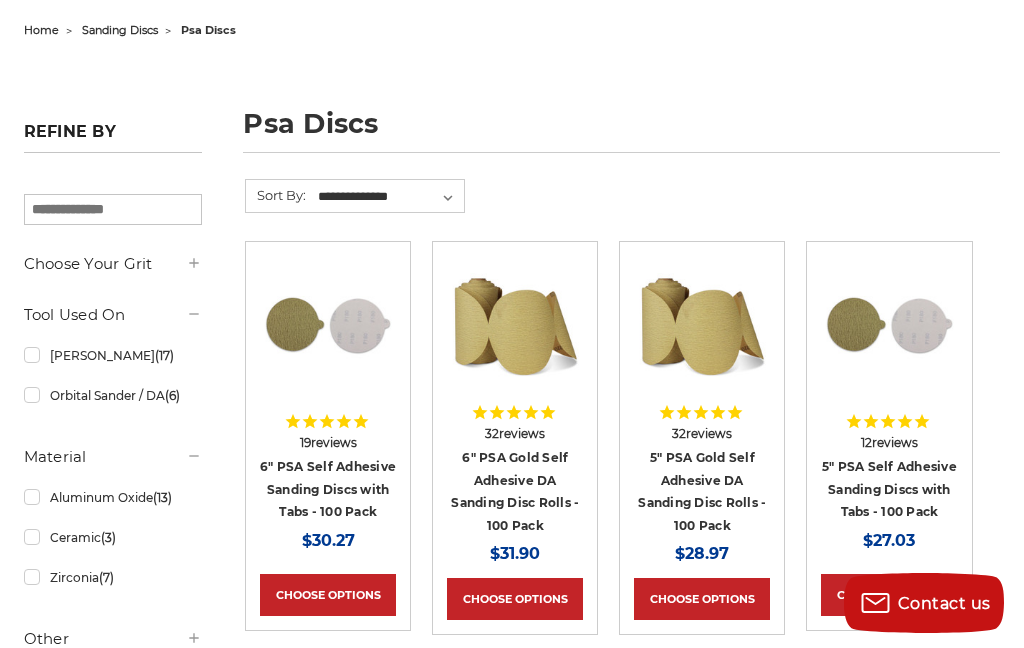 scroll, scrollTop: 247, scrollLeft: 0, axis: vertical 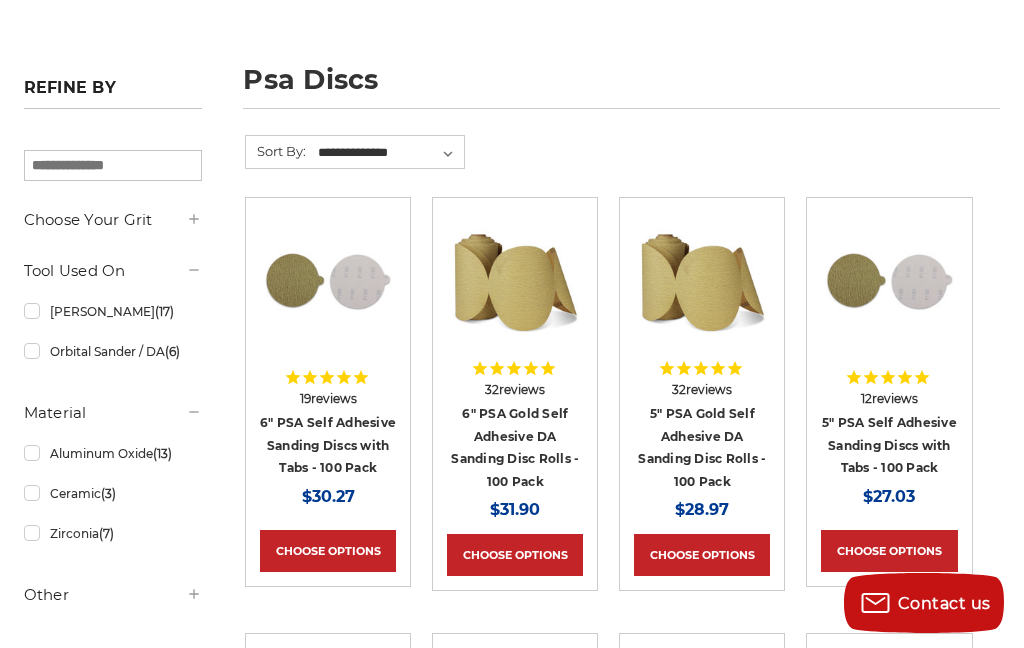 click on "5" PSA Gold Self Adhesive DA Sanding Disc Rolls - 100 Pack" at bounding box center (702, 447) 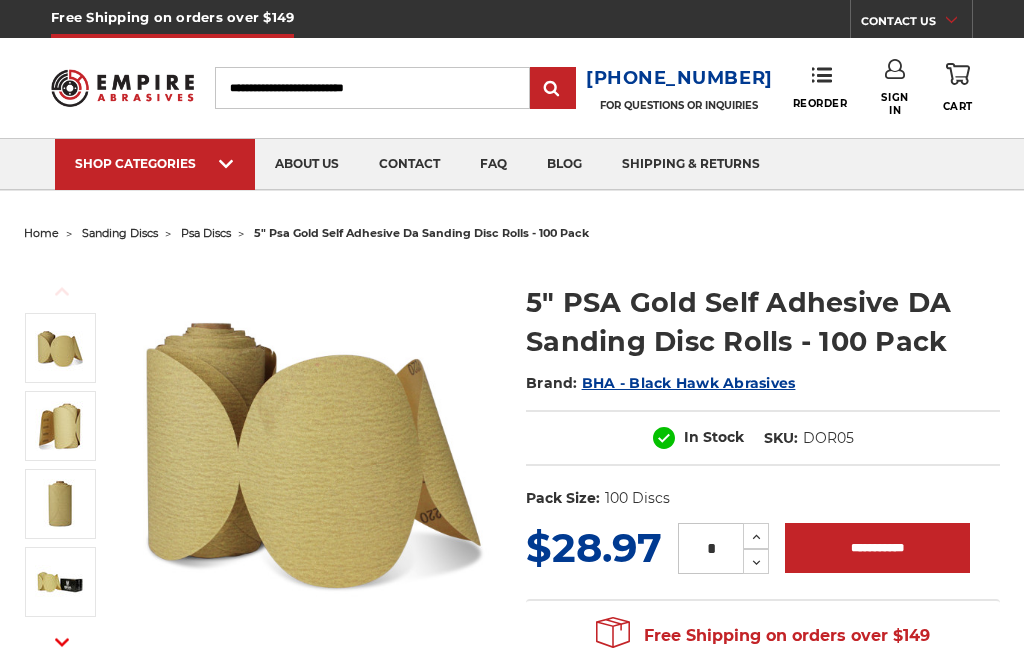 scroll, scrollTop: 0, scrollLeft: 0, axis: both 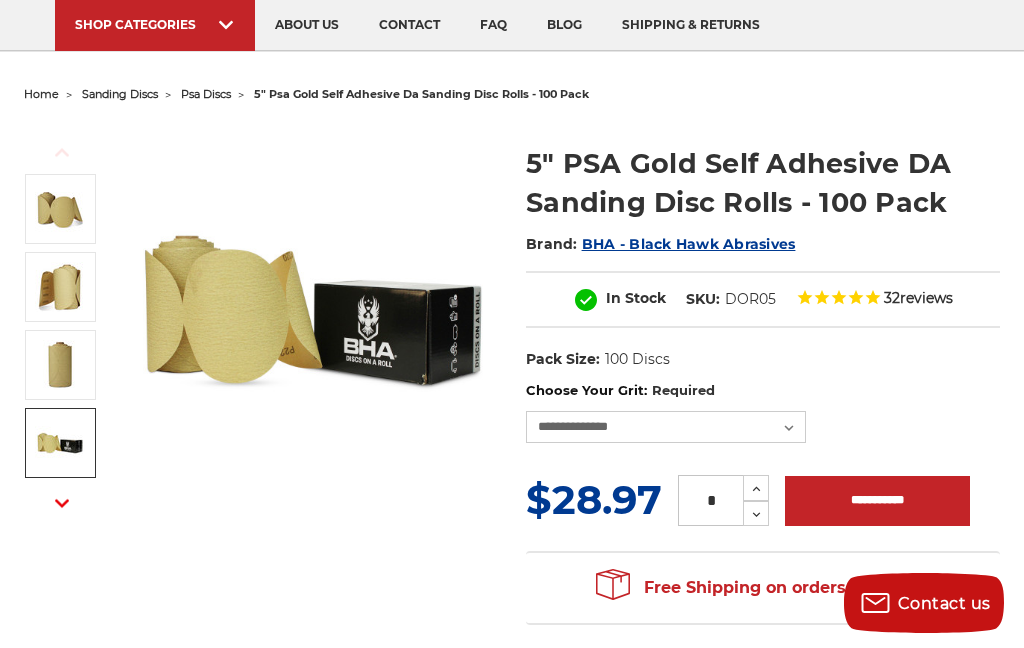 click at bounding box center (60, 443) 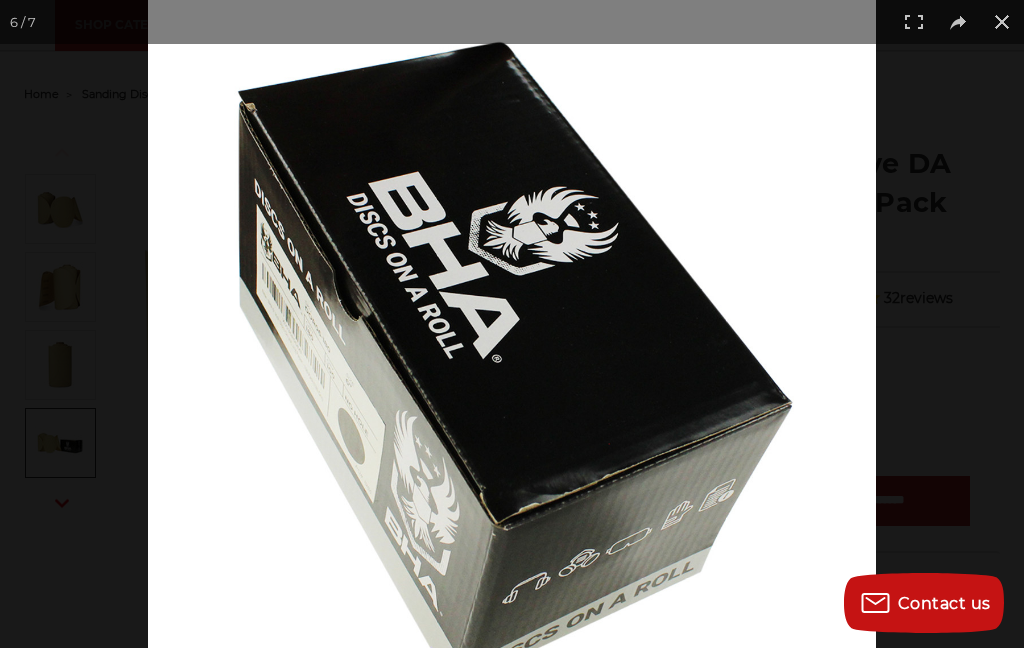 click at bounding box center (512, 364) 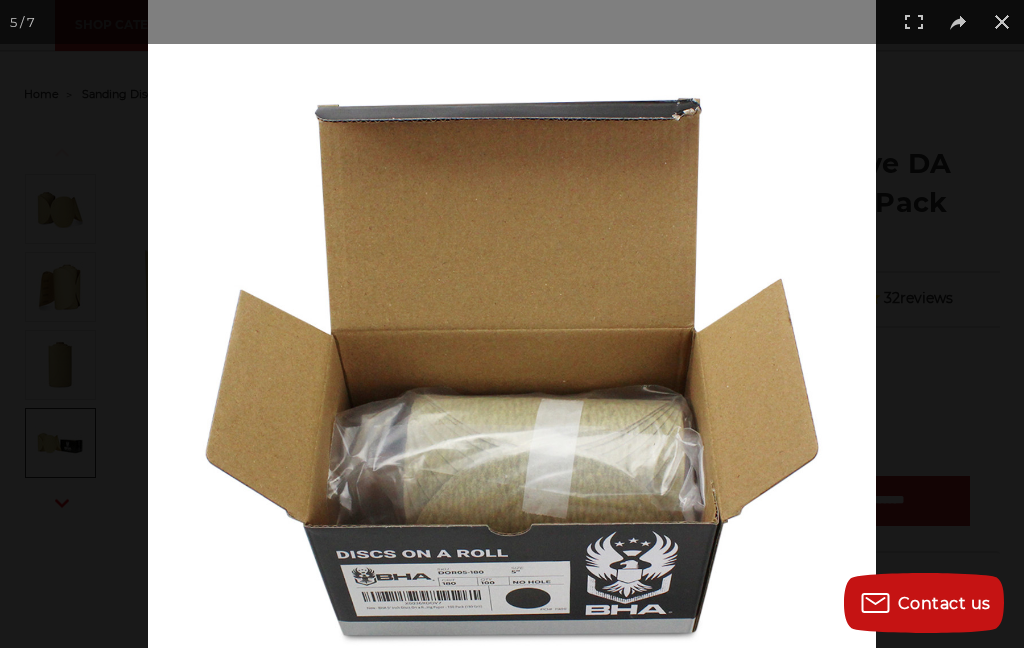 click at bounding box center (1002, 22) 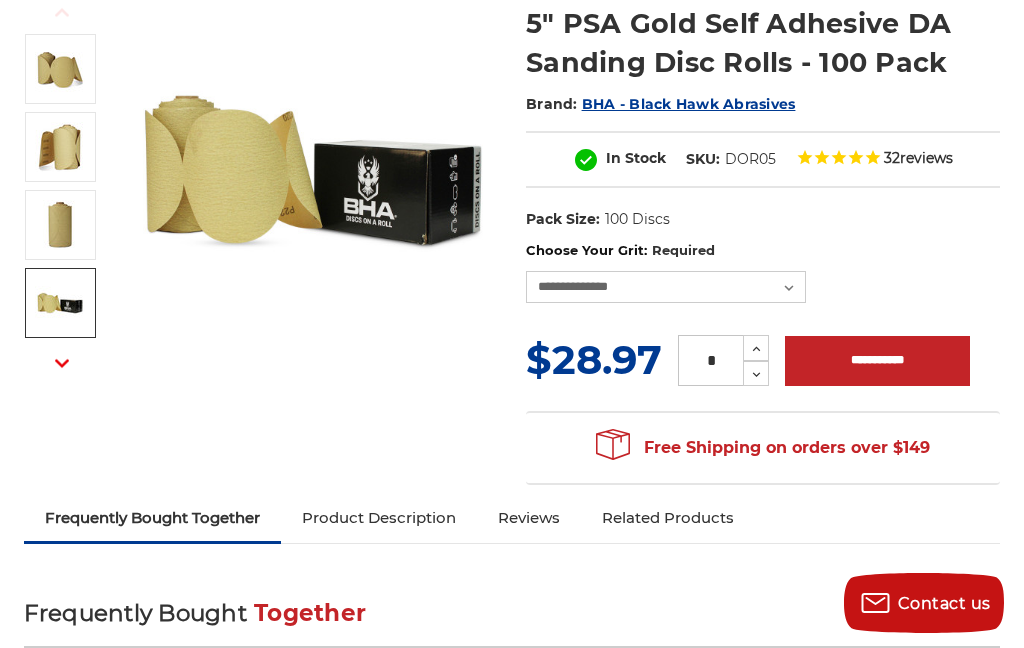 scroll, scrollTop: 290, scrollLeft: 0, axis: vertical 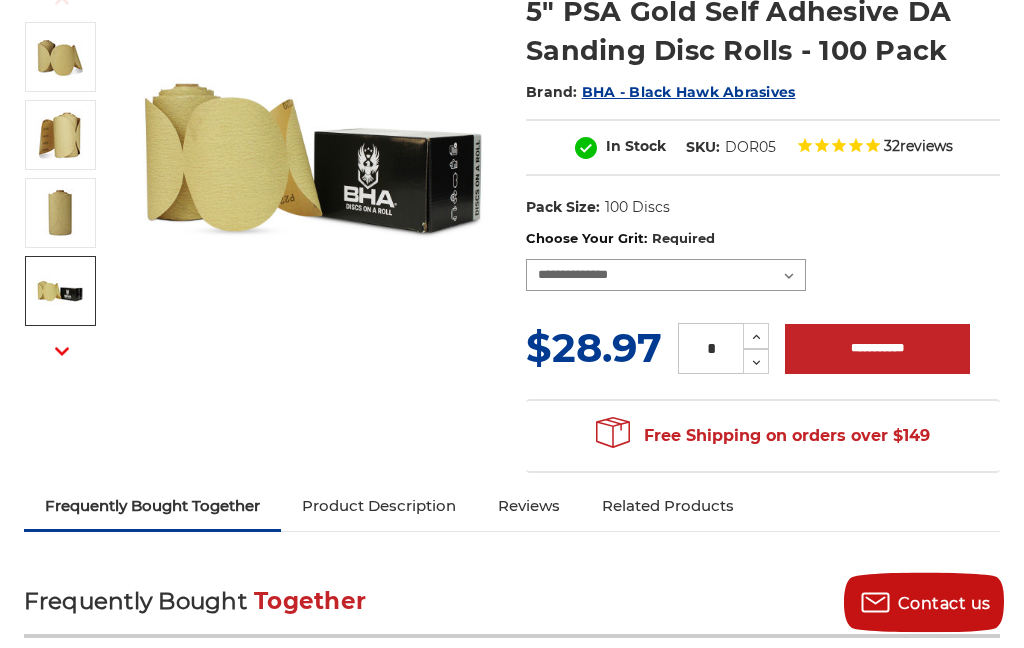 click on "**********" at bounding box center (666, 276) 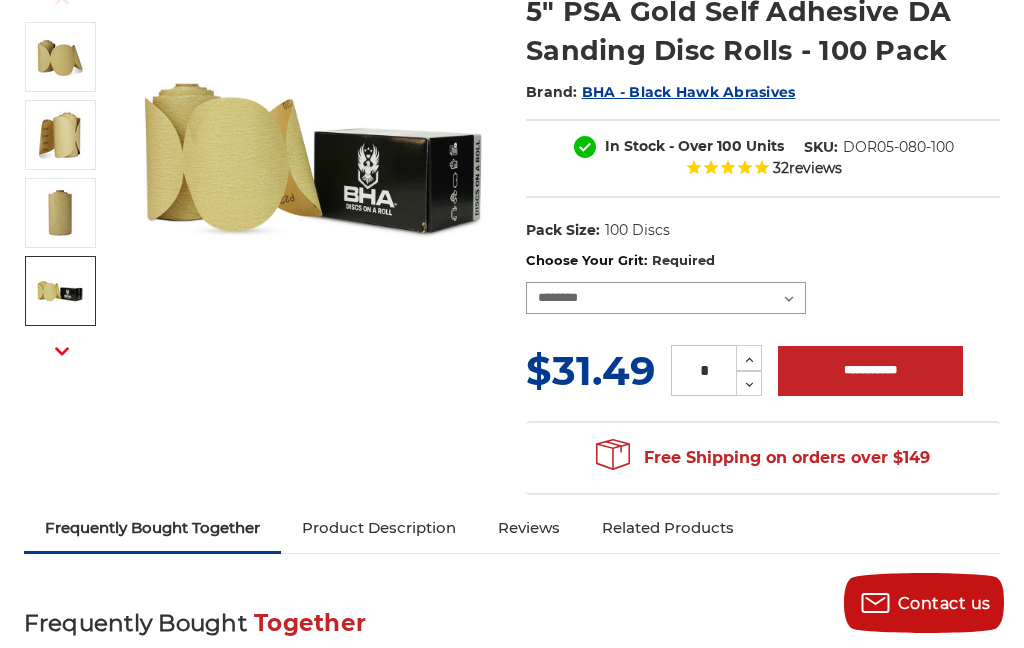 click on "**********" at bounding box center (666, 298) 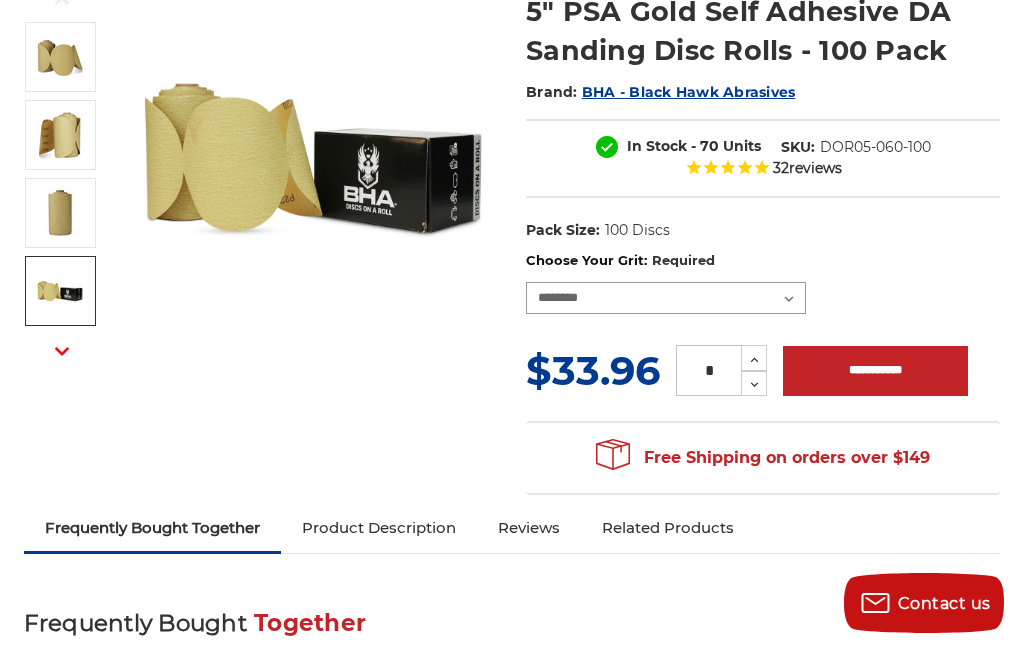 click on "**********" at bounding box center [666, 298] 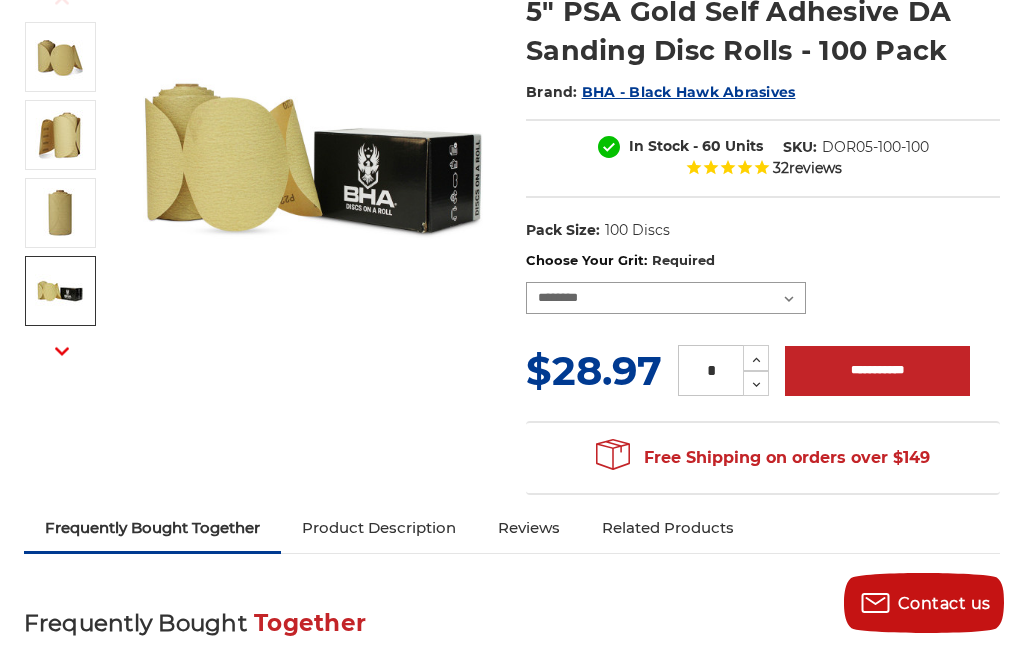 click on "**********" at bounding box center [666, 298] 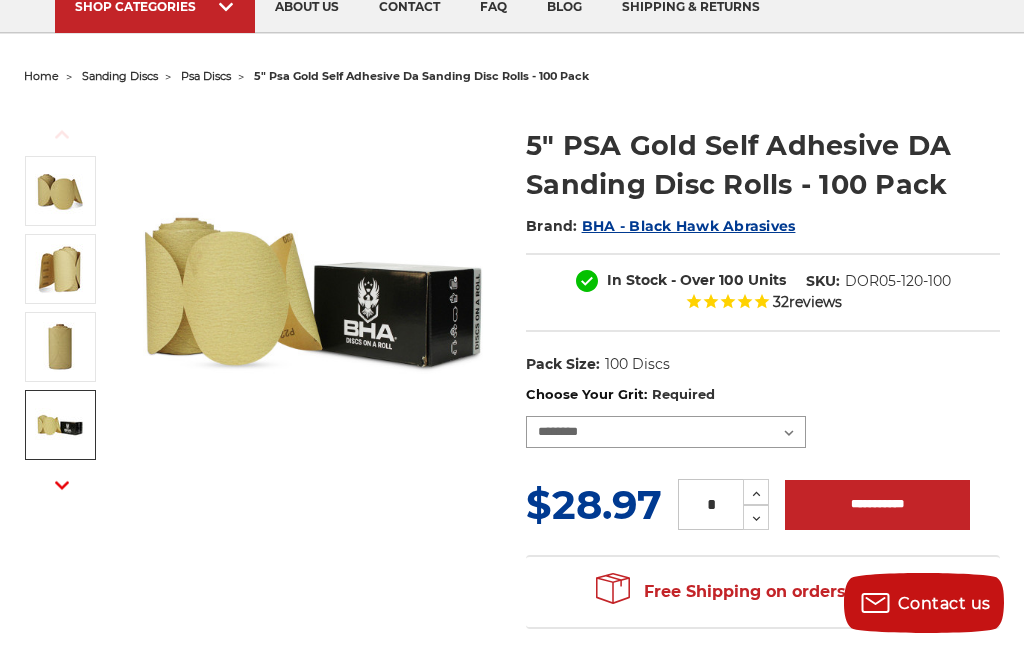 scroll, scrollTop: 201, scrollLeft: 0, axis: vertical 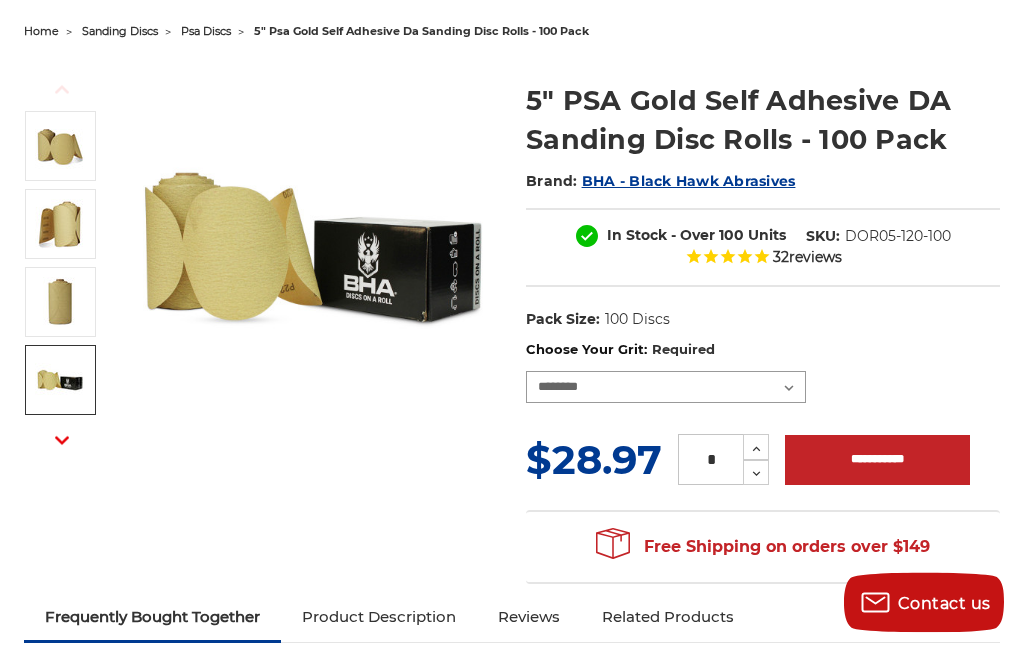 click on "**********" at bounding box center (666, 388) 